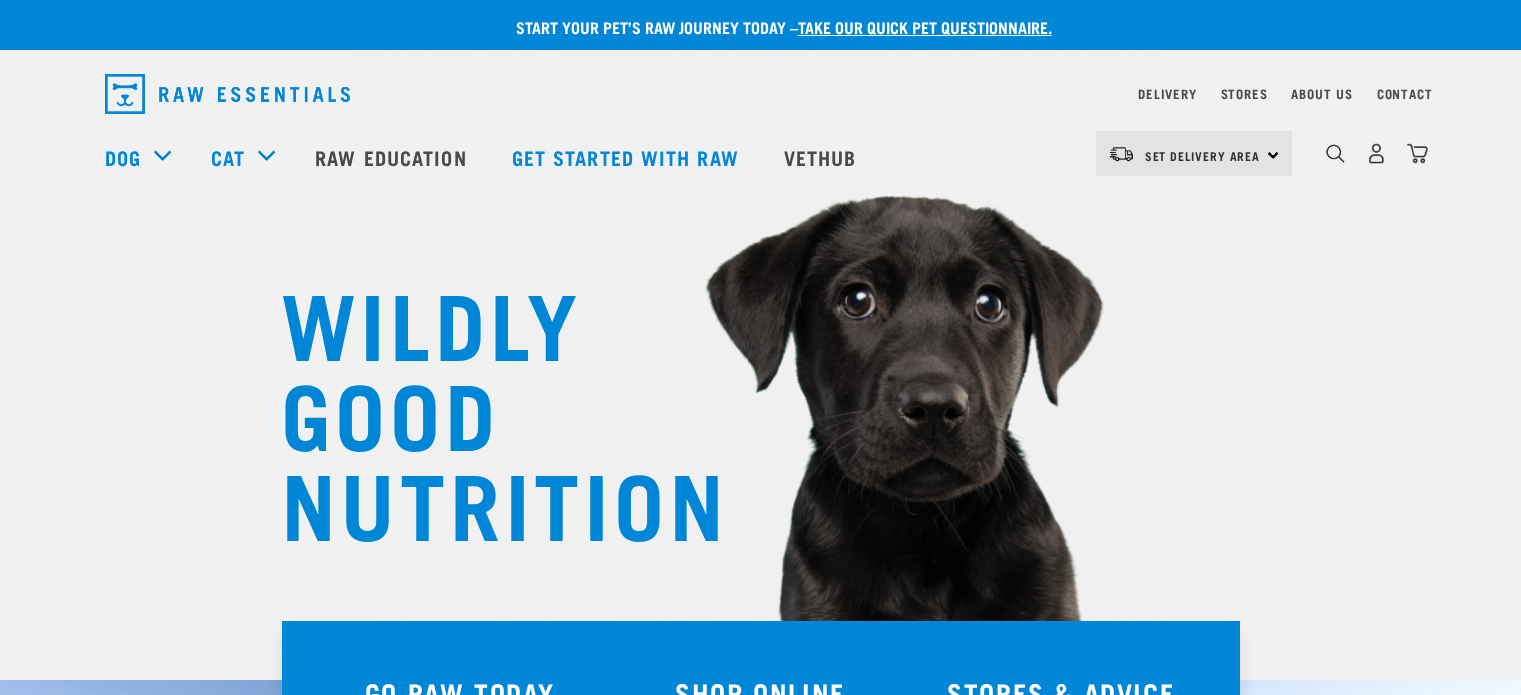 scroll, scrollTop: 0, scrollLeft: 0, axis: both 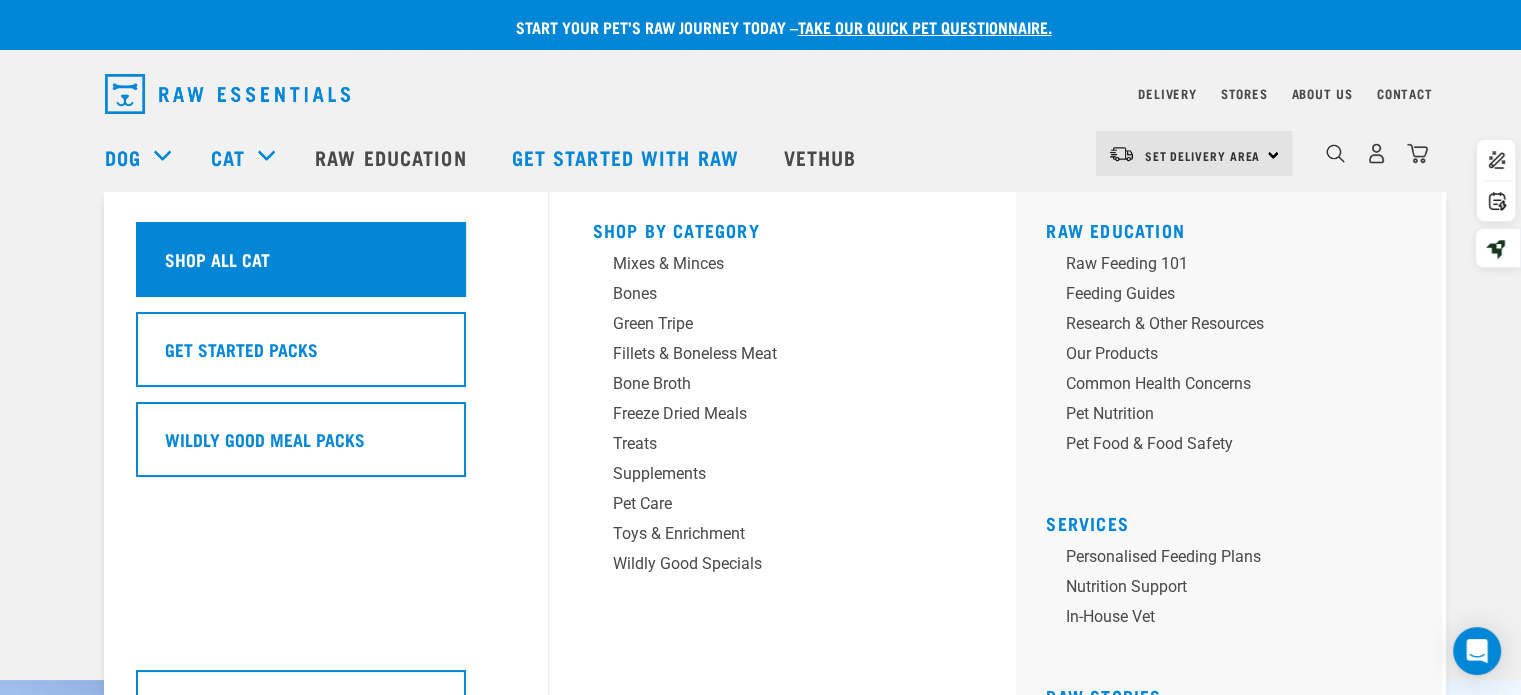 click on "Shop All Cat" at bounding box center (301, 259) 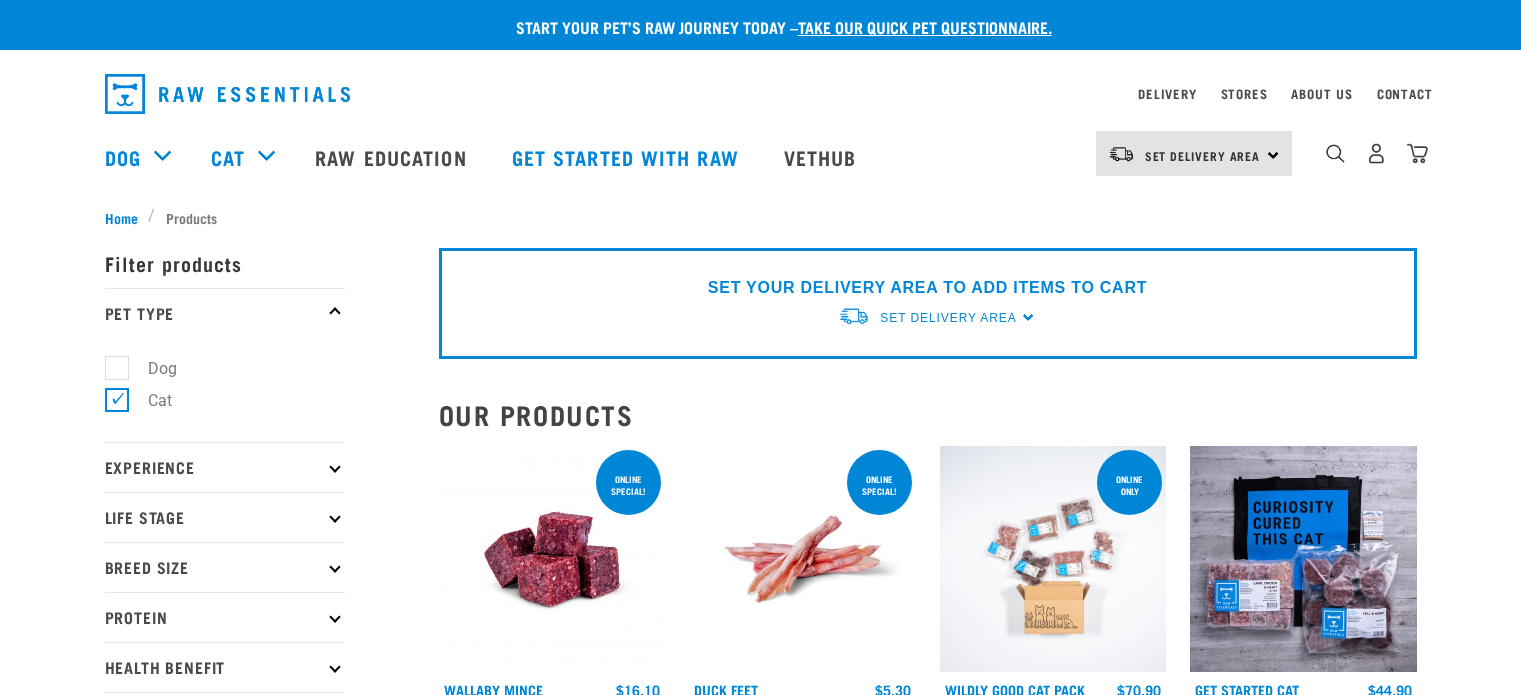 scroll, scrollTop: 0, scrollLeft: 0, axis: both 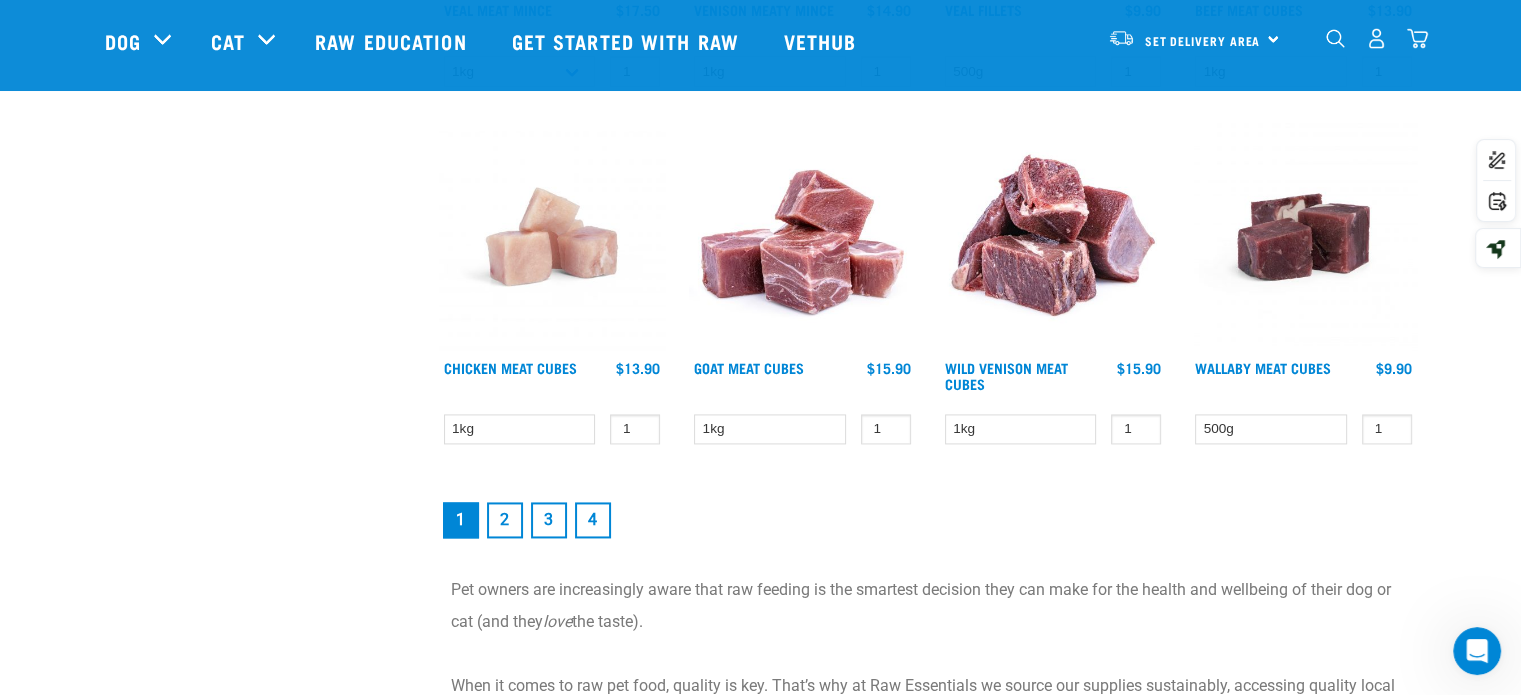 click on "2" at bounding box center (505, 520) 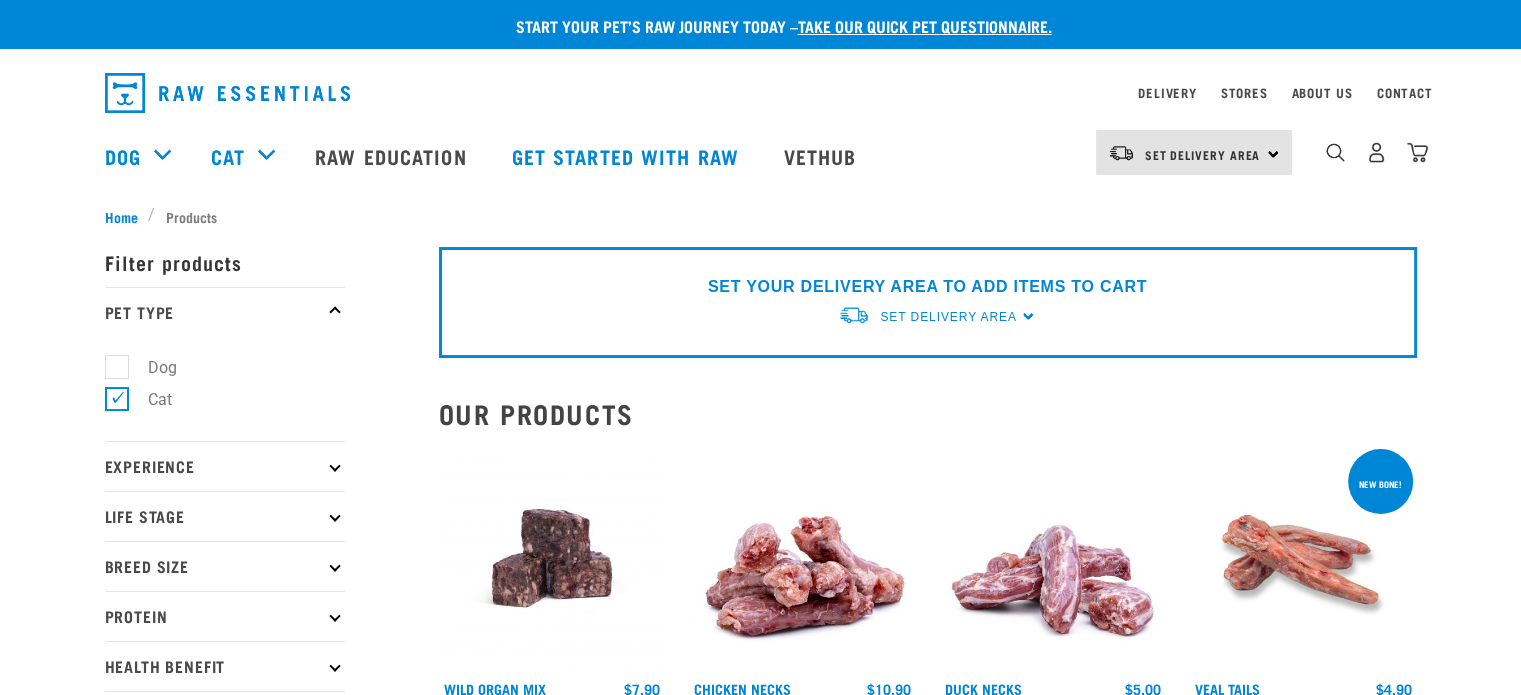 scroll, scrollTop: 0, scrollLeft: 0, axis: both 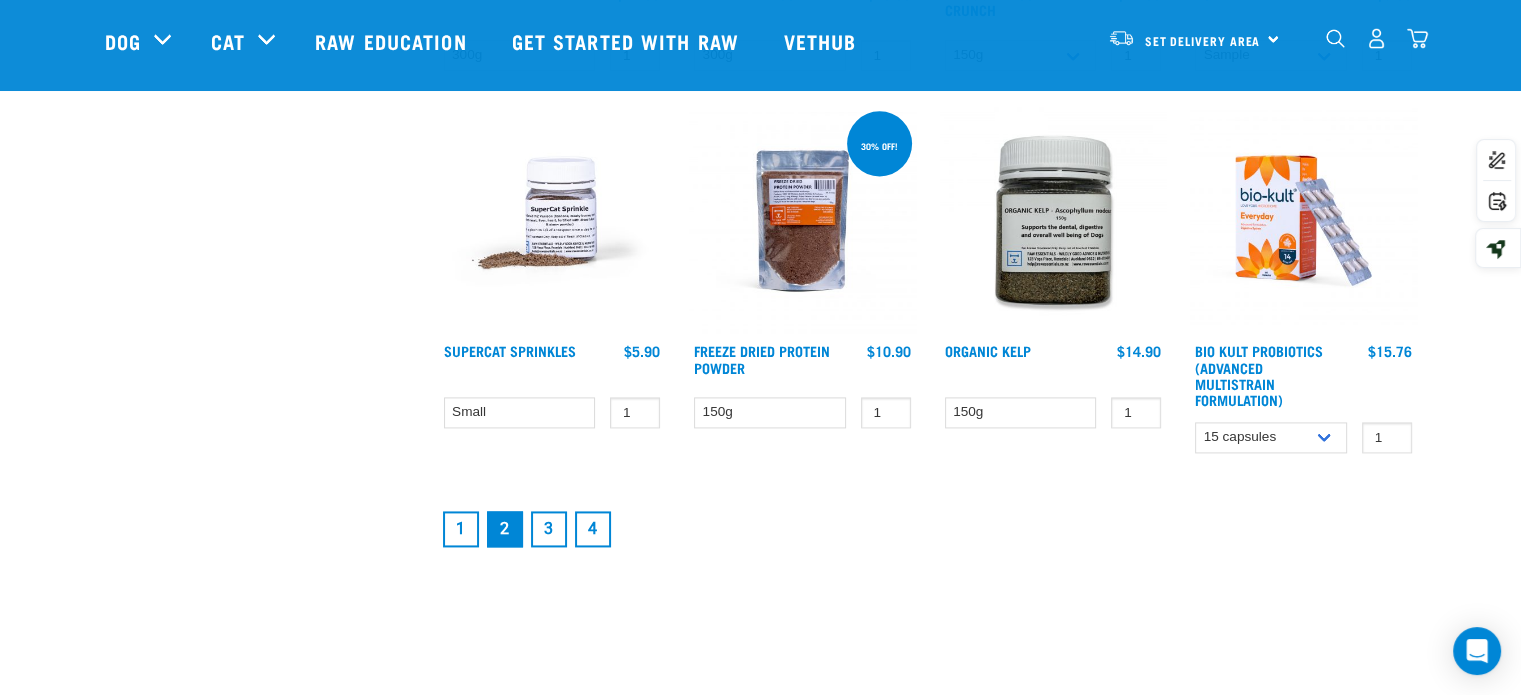 click on "3" at bounding box center [549, 529] 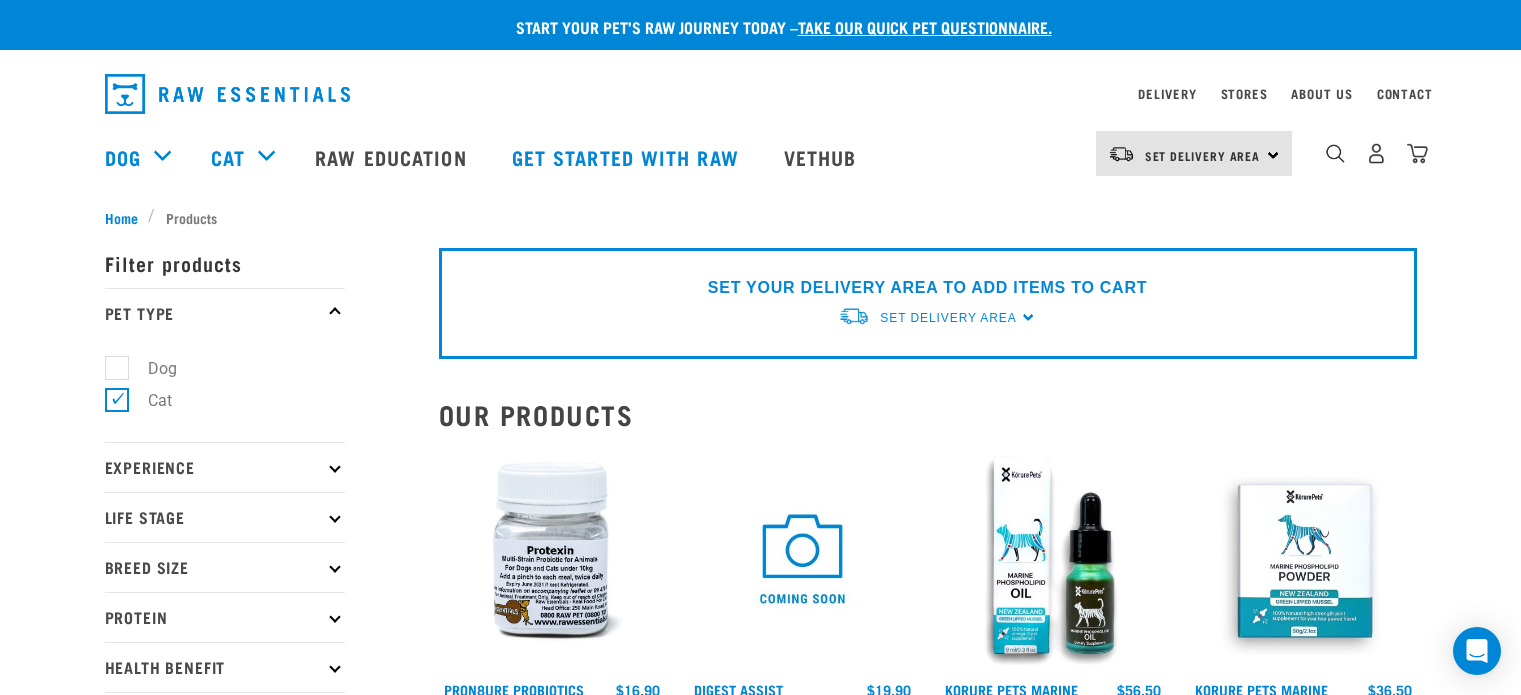 scroll, scrollTop: 200, scrollLeft: 0, axis: vertical 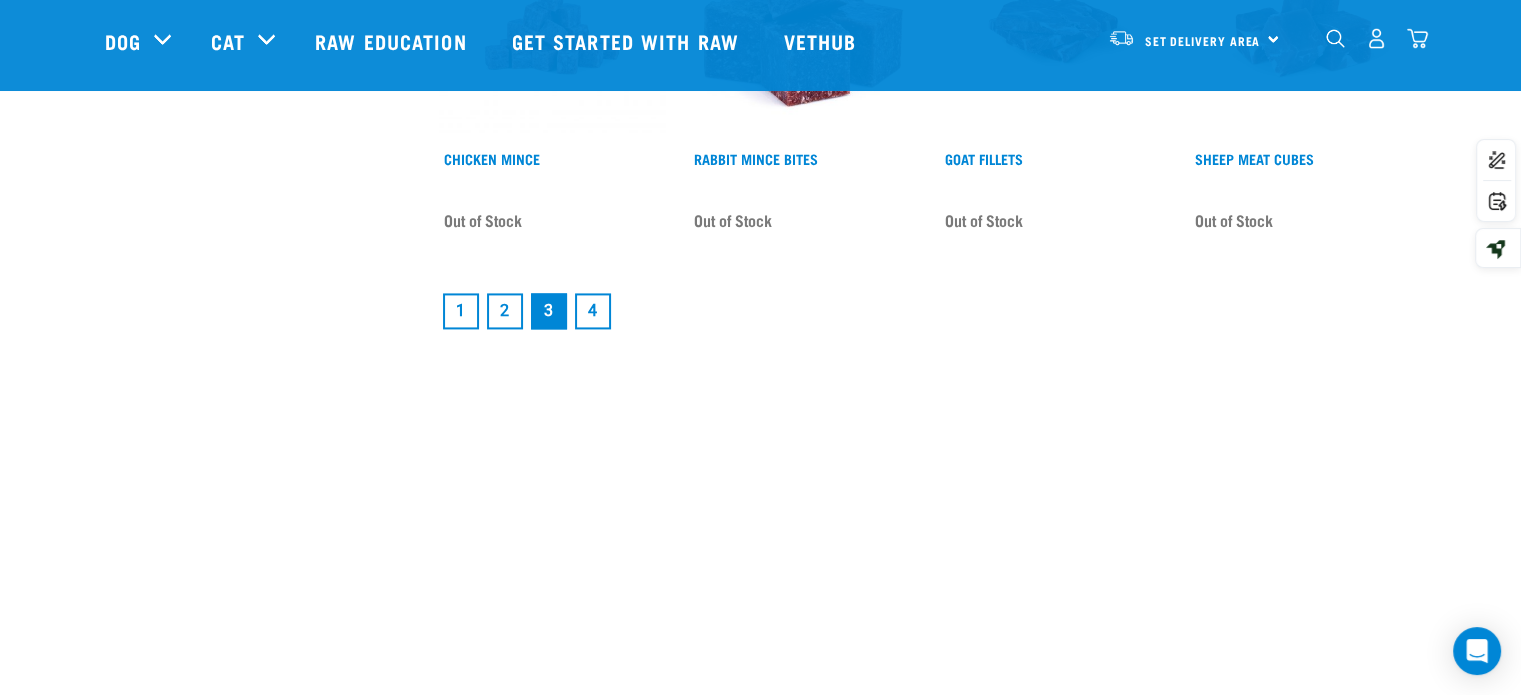 click on "4" at bounding box center (593, 311) 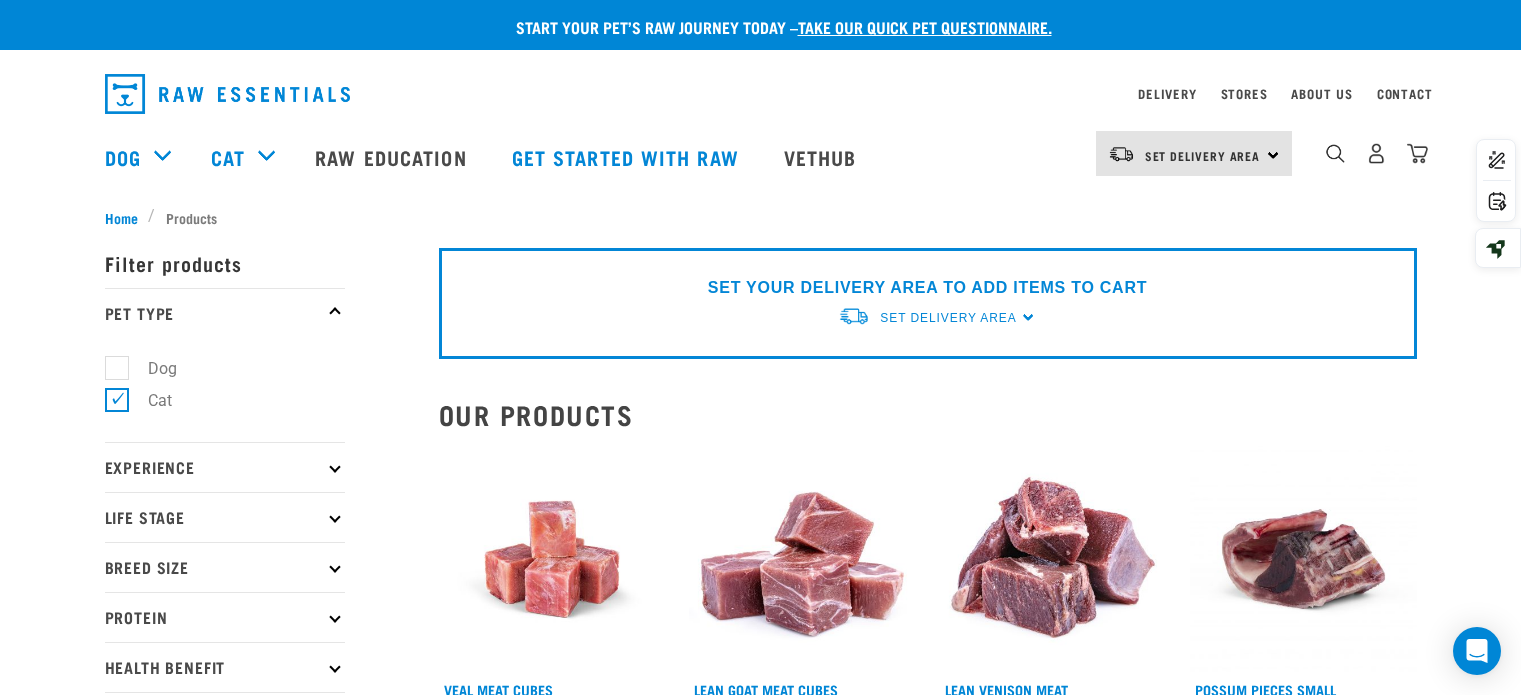scroll, scrollTop: 0, scrollLeft: 0, axis: both 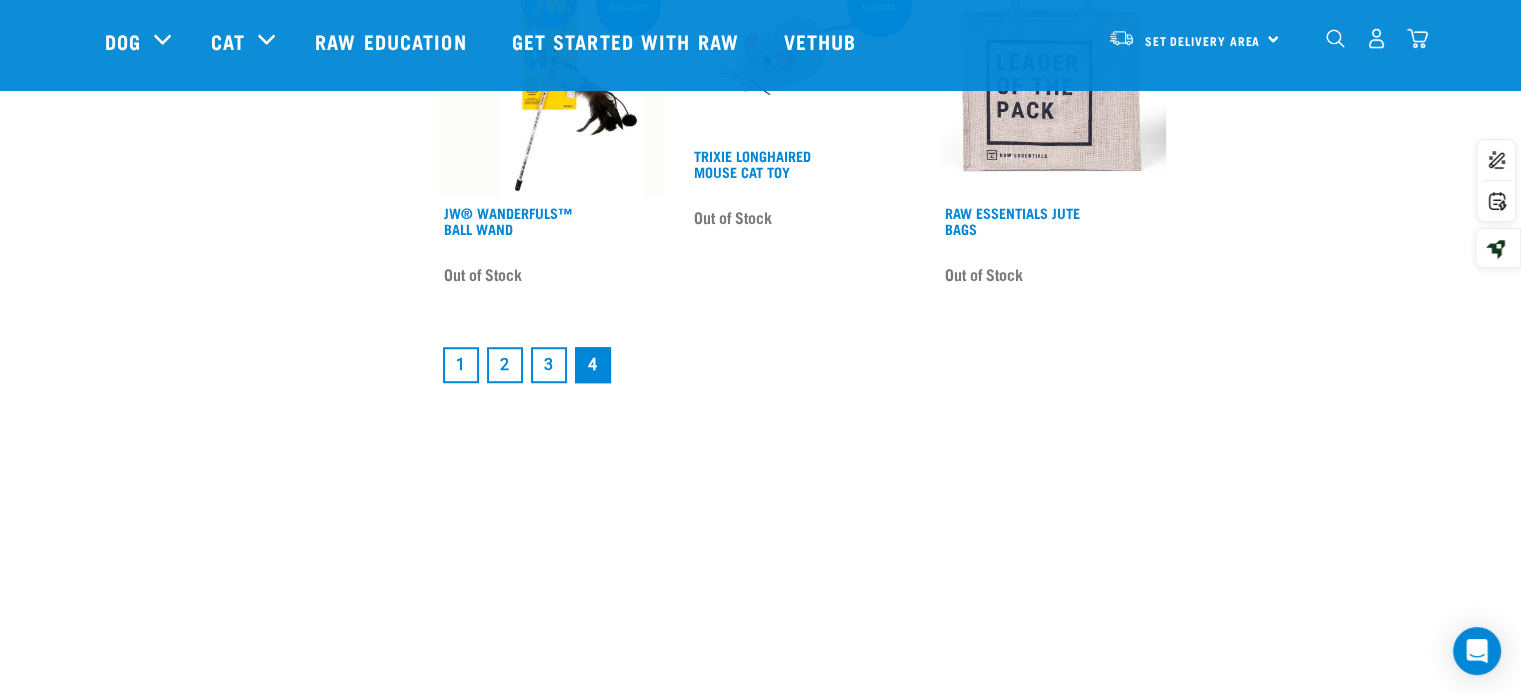 click on "2" at bounding box center [505, 365] 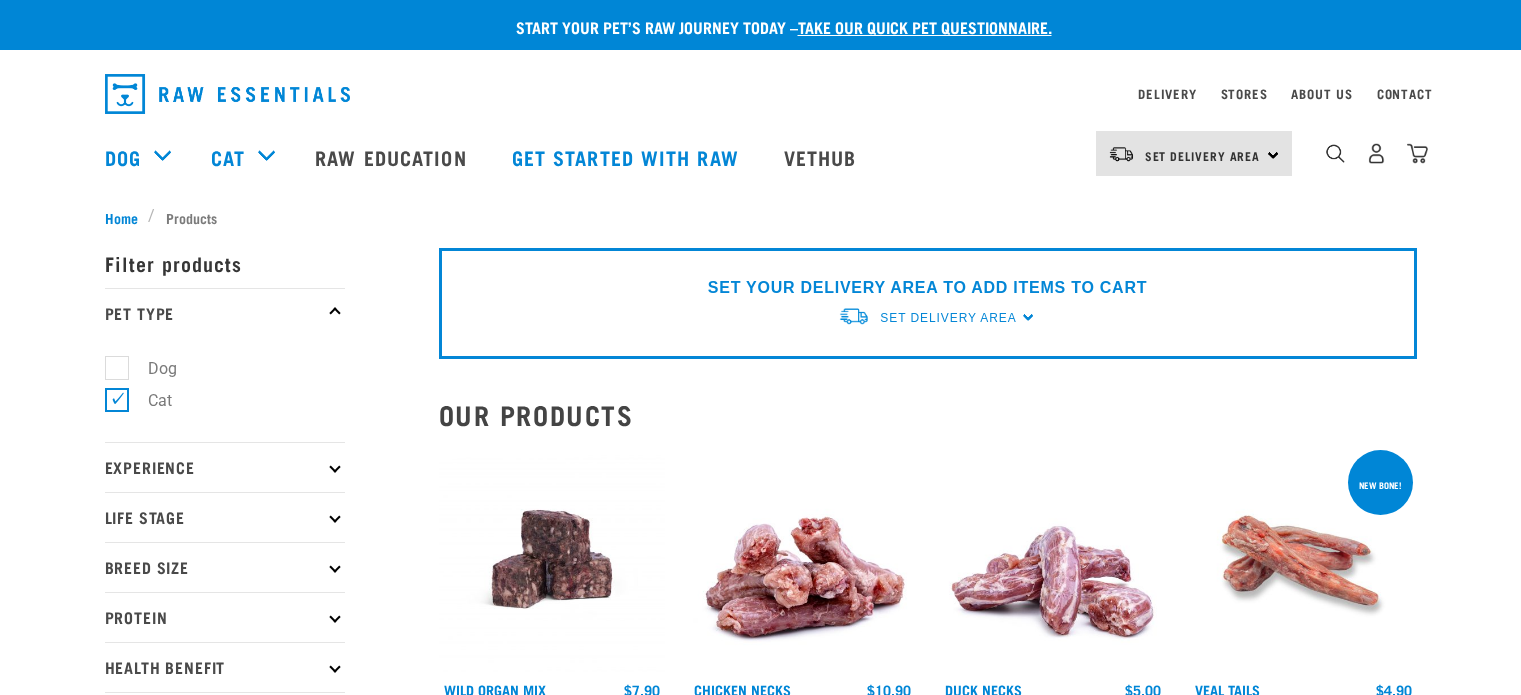 scroll, scrollTop: 0, scrollLeft: 0, axis: both 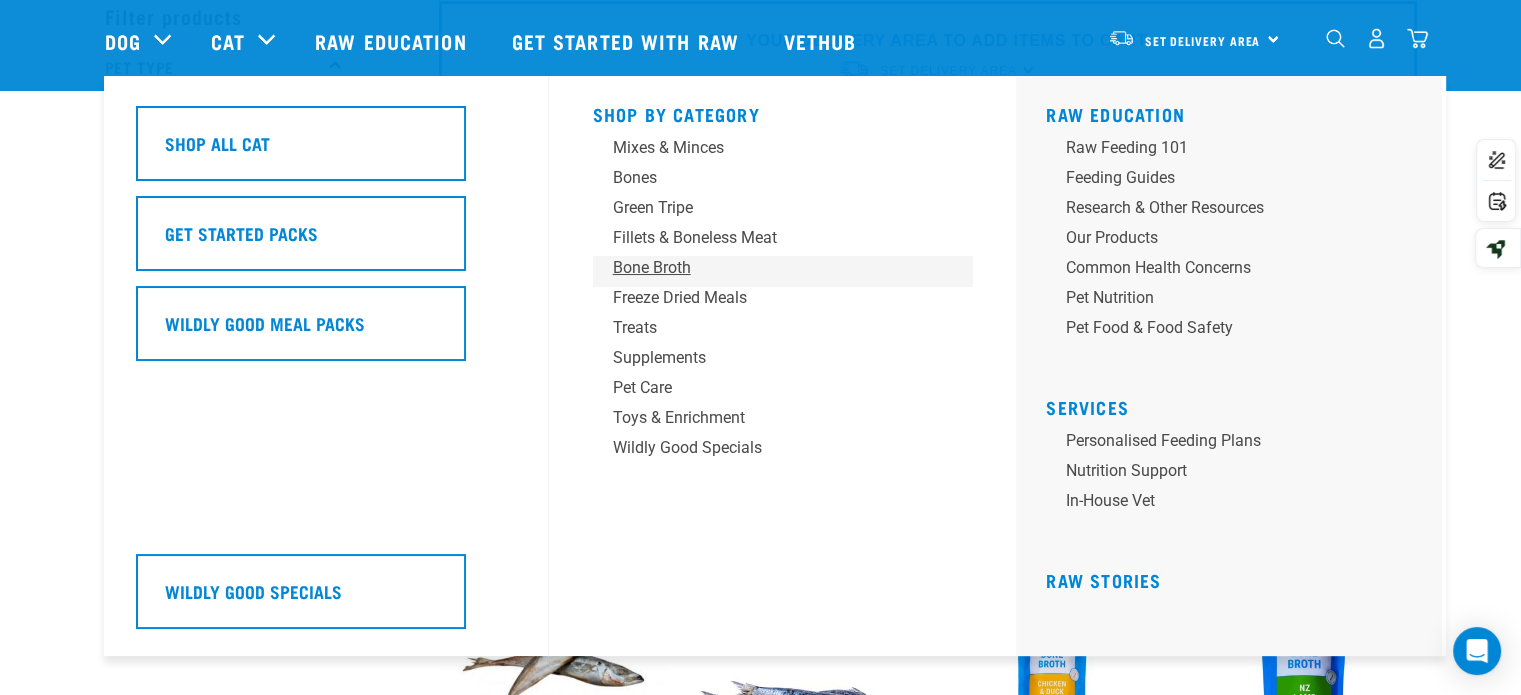 click on "Bone Broth" at bounding box center [769, 268] 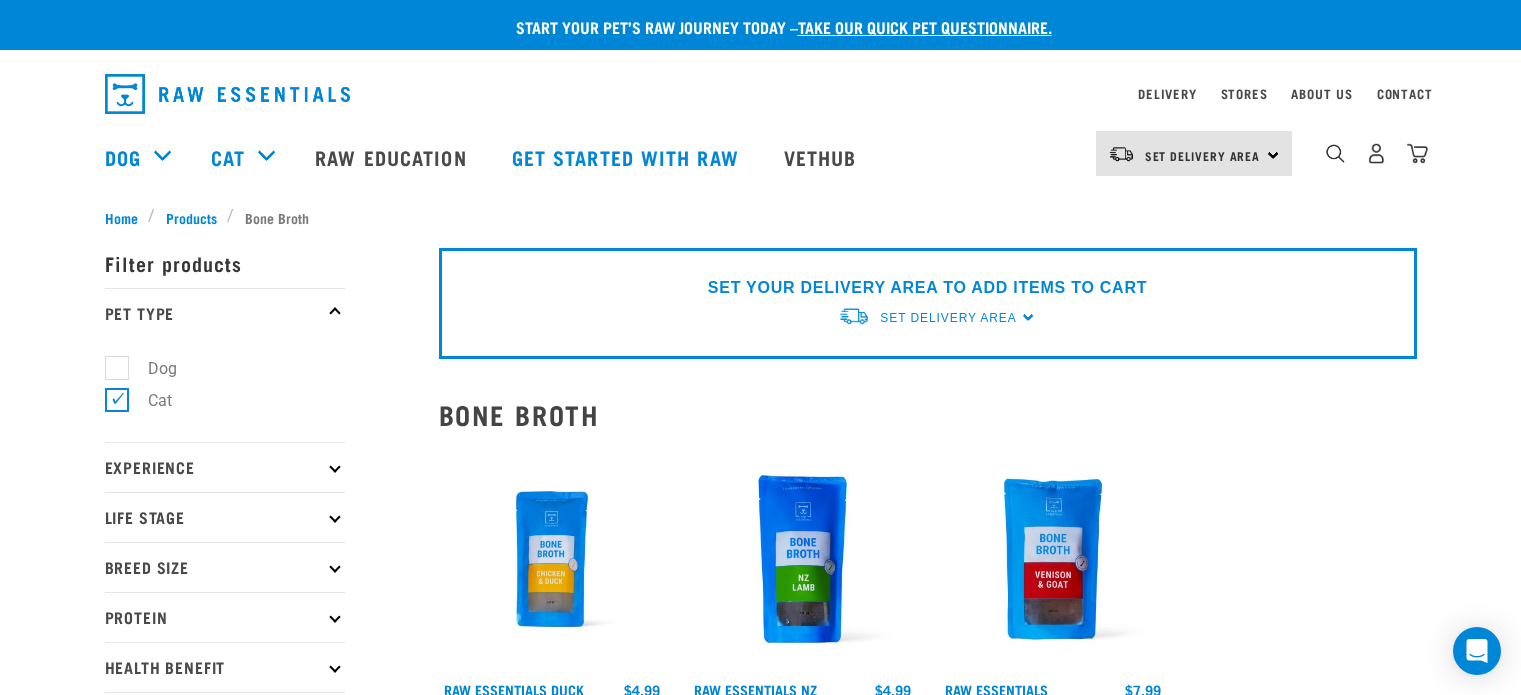 scroll, scrollTop: 0, scrollLeft: 0, axis: both 